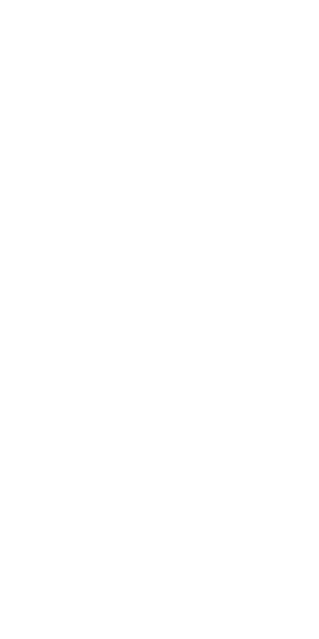 scroll, scrollTop: 0, scrollLeft: 0, axis: both 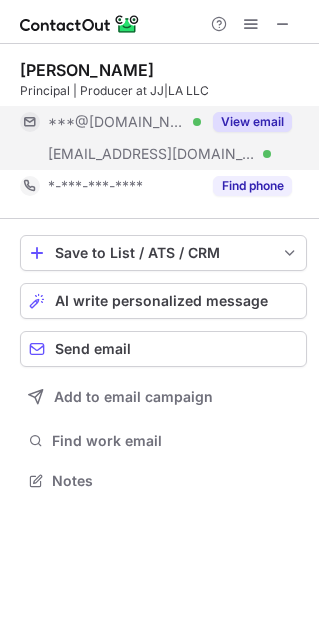 click on "View email" at bounding box center (252, 122) 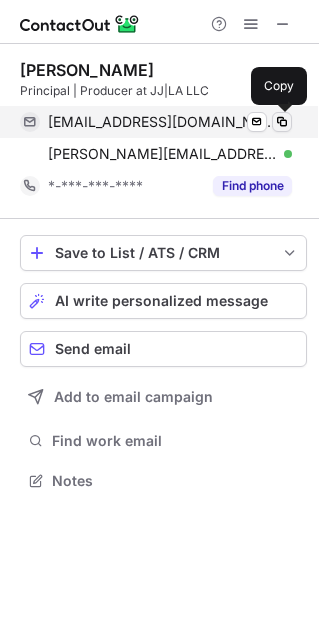 click at bounding box center (282, 122) 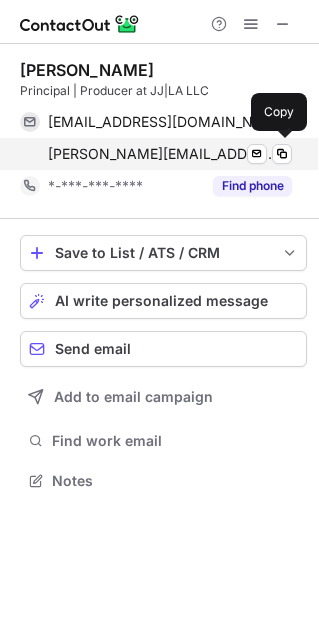 click on "jeff@jj-la.com" at bounding box center [162, 154] 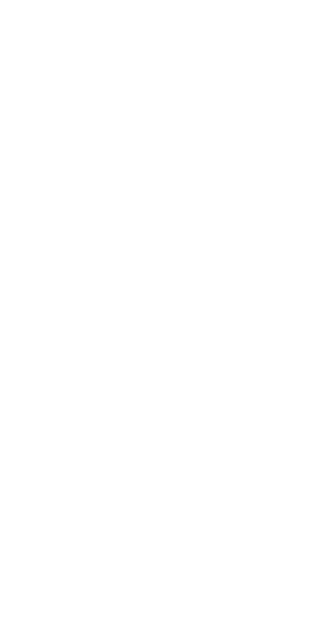 scroll, scrollTop: 0, scrollLeft: 0, axis: both 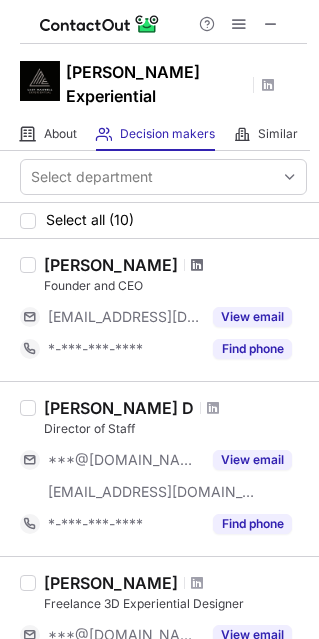 click at bounding box center (197, 265) 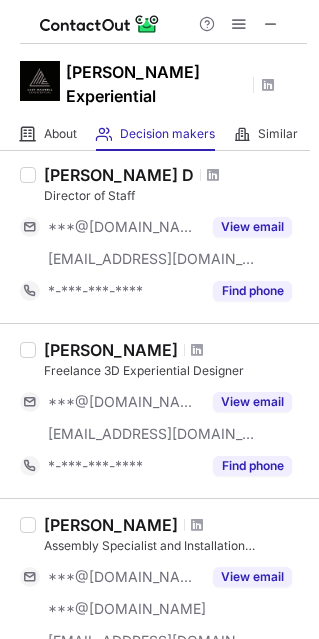 scroll, scrollTop: 566, scrollLeft: 0, axis: vertical 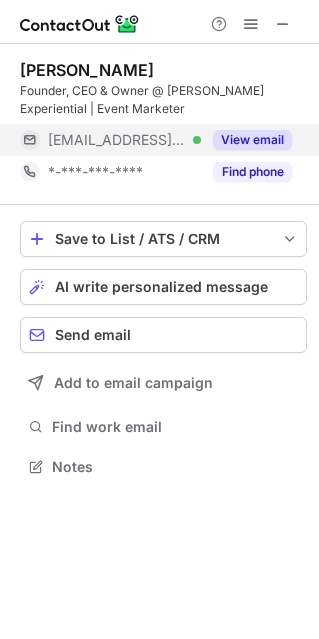 click on "View email" at bounding box center [252, 140] 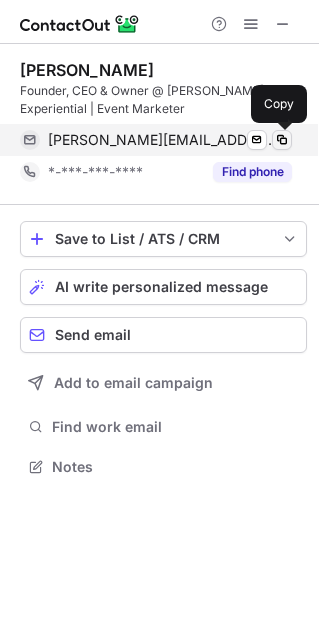 click at bounding box center (282, 140) 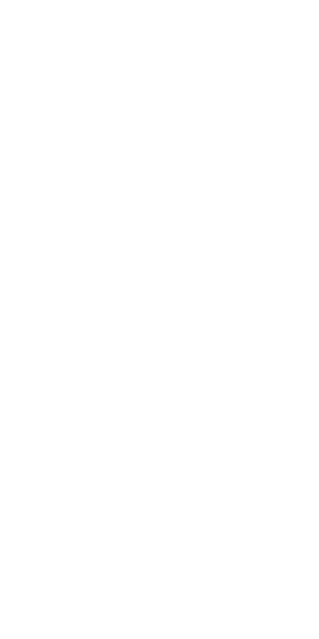 scroll, scrollTop: 0, scrollLeft: 0, axis: both 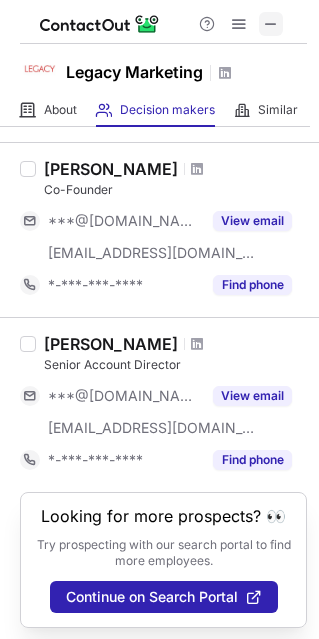 click at bounding box center [271, 24] 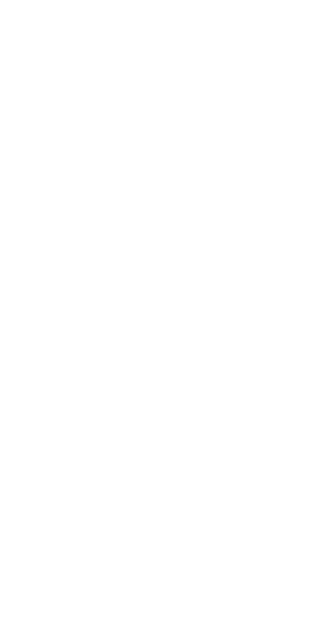 scroll, scrollTop: 0, scrollLeft: 0, axis: both 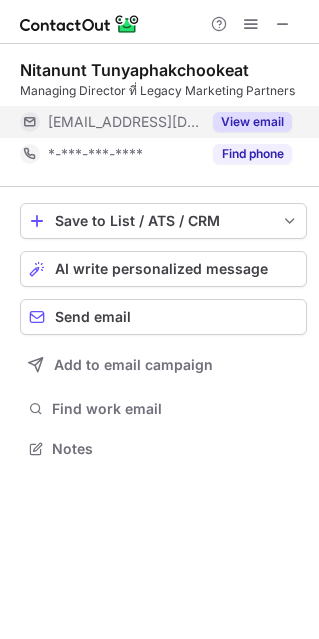 click on "View email" at bounding box center (252, 122) 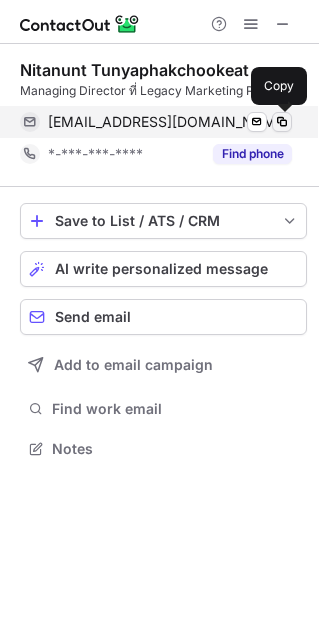 click at bounding box center [282, 122] 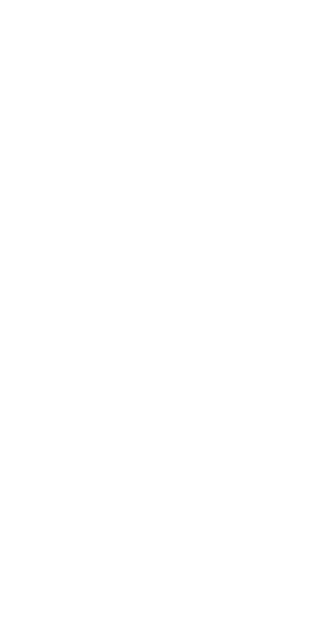 scroll, scrollTop: 0, scrollLeft: 0, axis: both 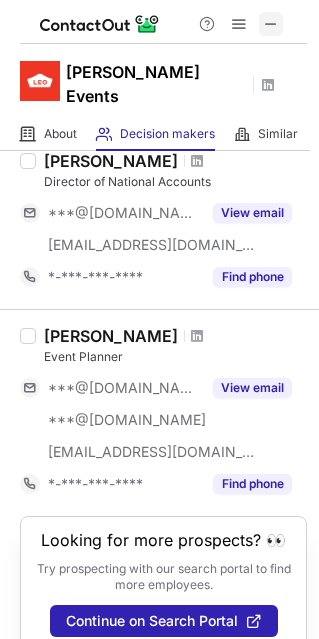 click at bounding box center (271, 24) 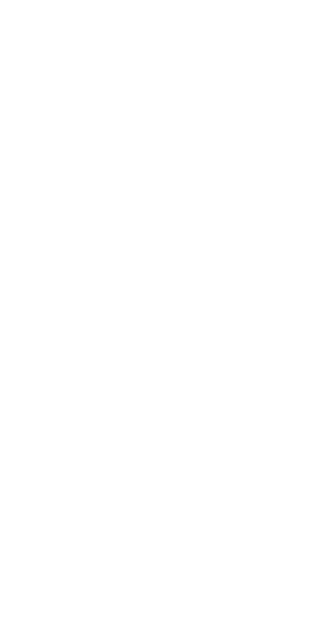 scroll, scrollTop: 0, scrollLeft: 0, axis: both 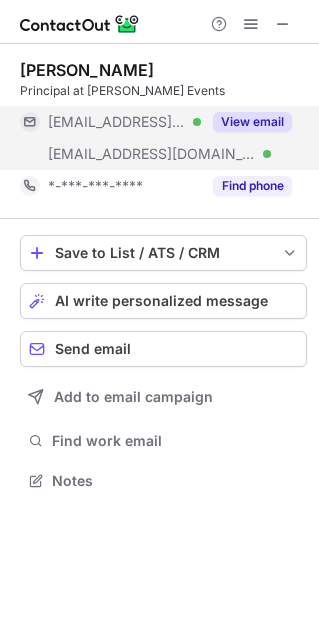 click on "View email" at bounding box center [252, 122] 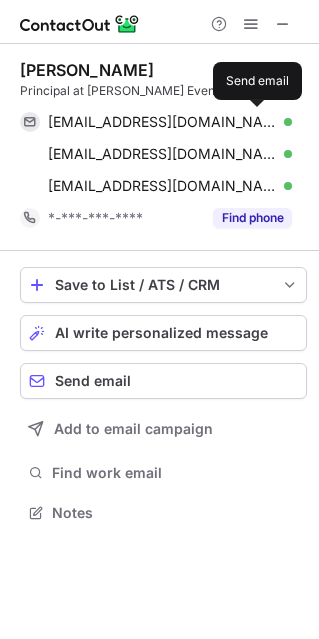 scroll, scrollTop: 11, scrollLeft: 9, axis: both 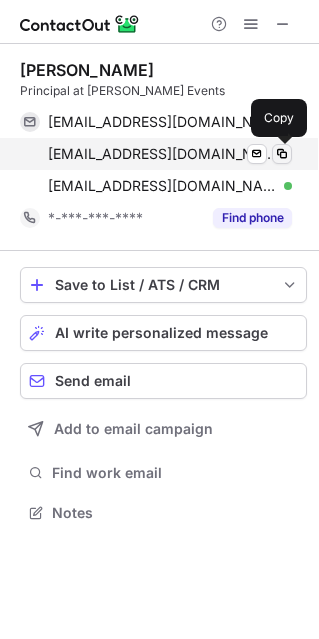 click at bounding box center [282, 154] 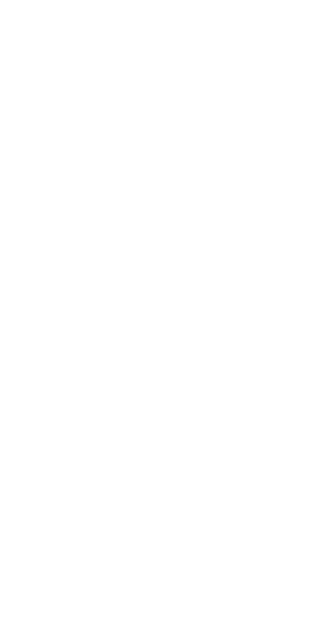 scroll, scrollTop: 0, scrollLeft: 0, axis: both 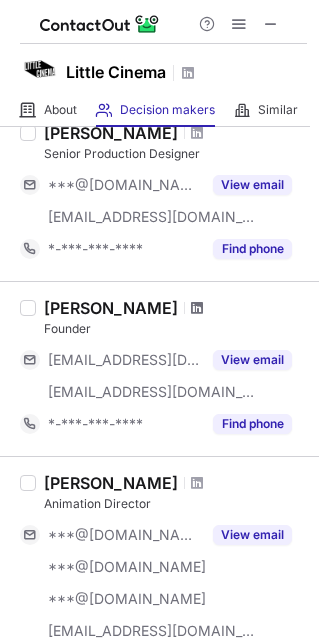 click at bounding box center [197, 308] 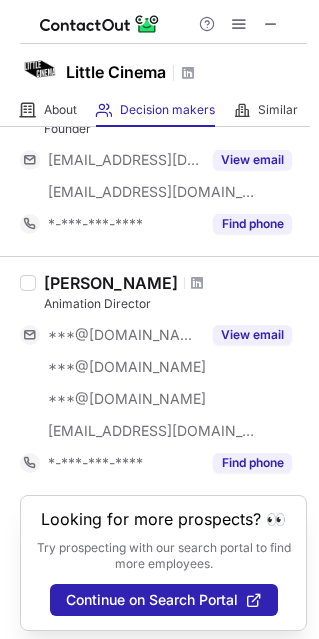 scroll, scrollTop: 1536, scrollLeft: 0, axis: vertical 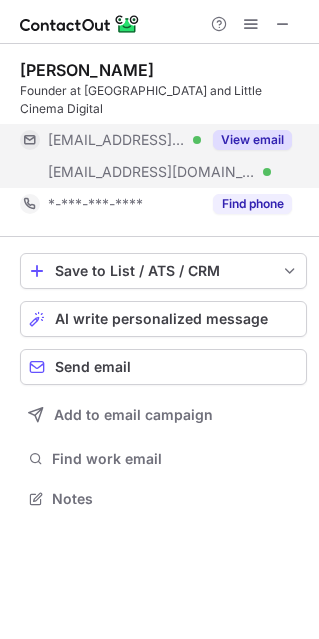 click on "View email" at bounding box center (252, 140) 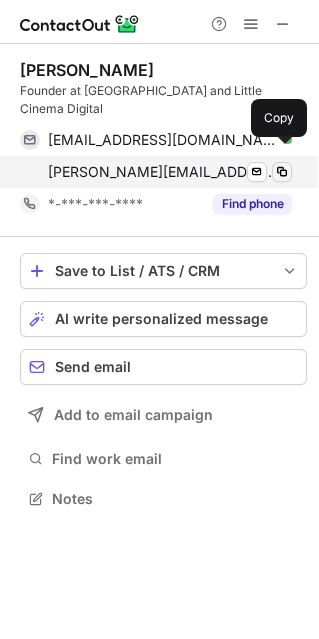 click at bounding box center (282, 172) 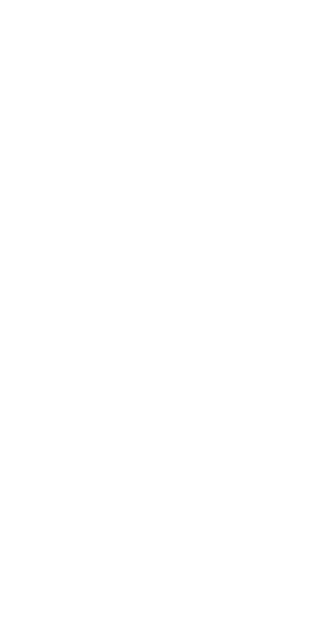 scroll, scrollTop: 0, scrollLeft: 0, axis: both 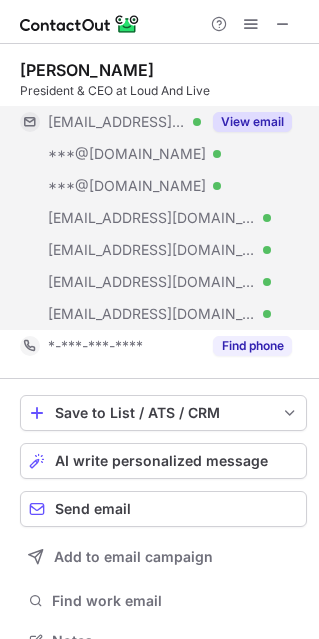 click on "View email" at bounding box center (252, 122) 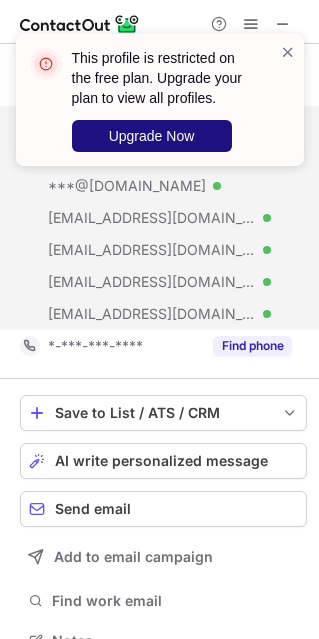 click on "Upgrade Now" at bounding box center (152, 136) 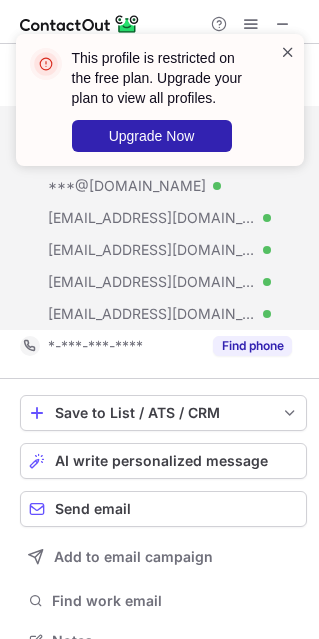 click at bounding box center [288, 52] 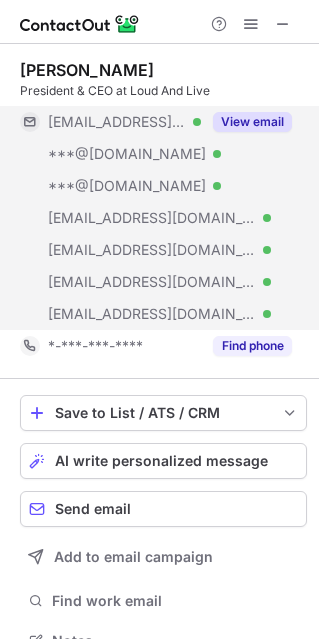 click on "View email" at bounding box center [252, 122] 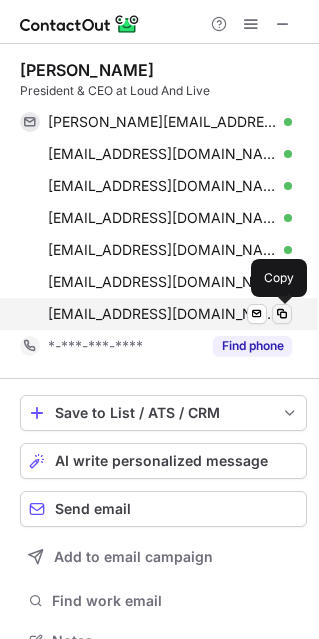 click at bounding box center (282, 314) 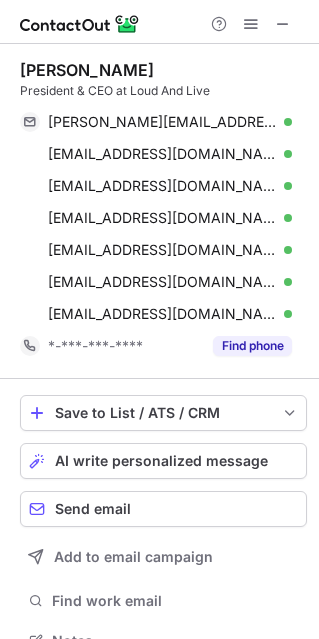 scroll, scrollTop: 9, scrollLeft: 10, axis: both 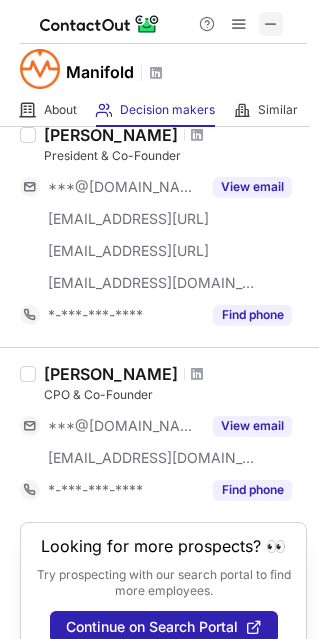 click at bounding box center [271, 24] 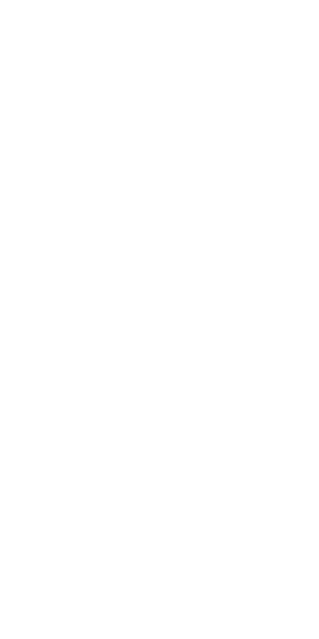 scroll, scrollTop: 0, scrollLeft: 0, axis: both 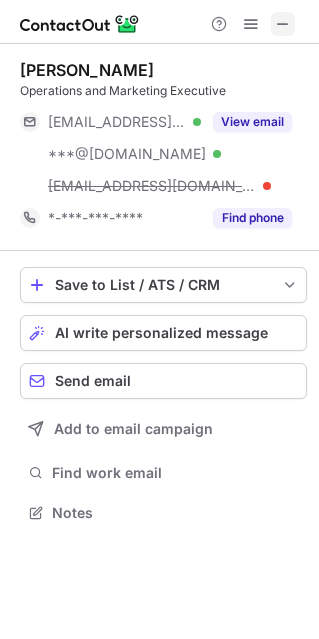 click at bounding box center (283, 24) 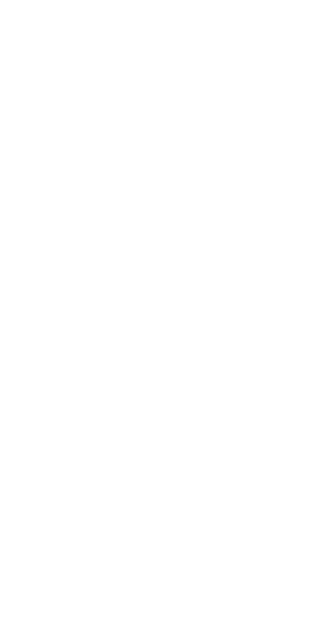 scroll, scrollTop: 0, scrollLeft: 0, axis: both 